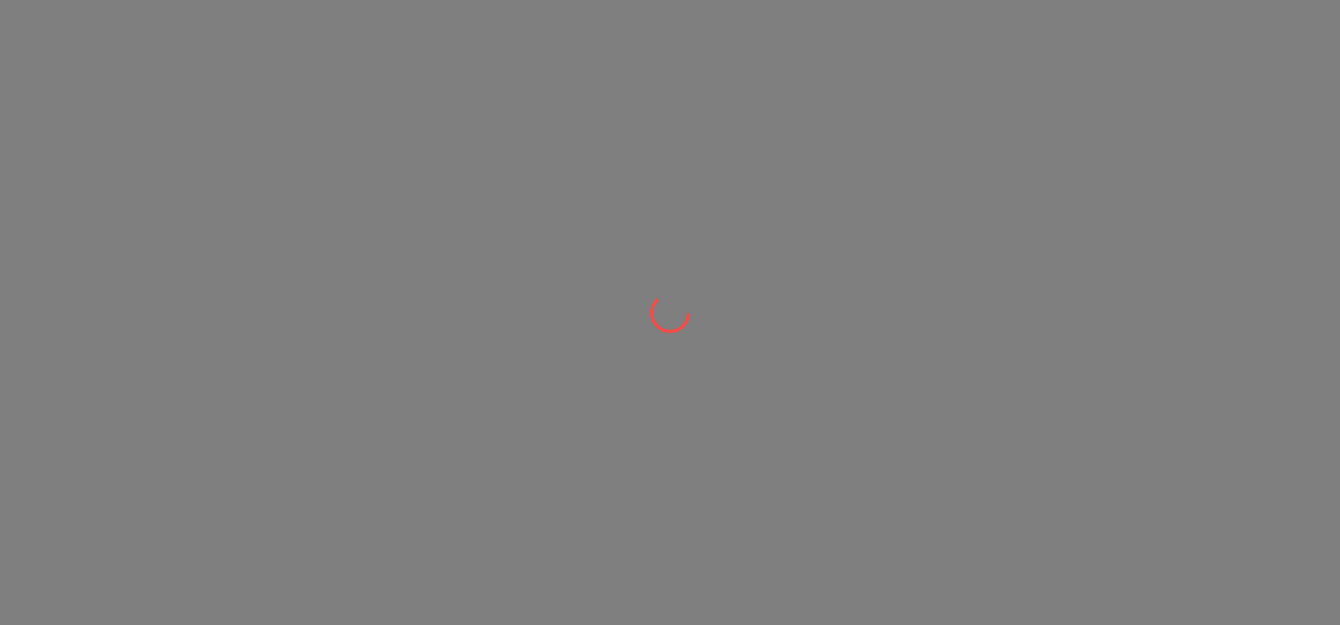 scroll, scrollTop: 0, scrollLeft: 0, axis: both 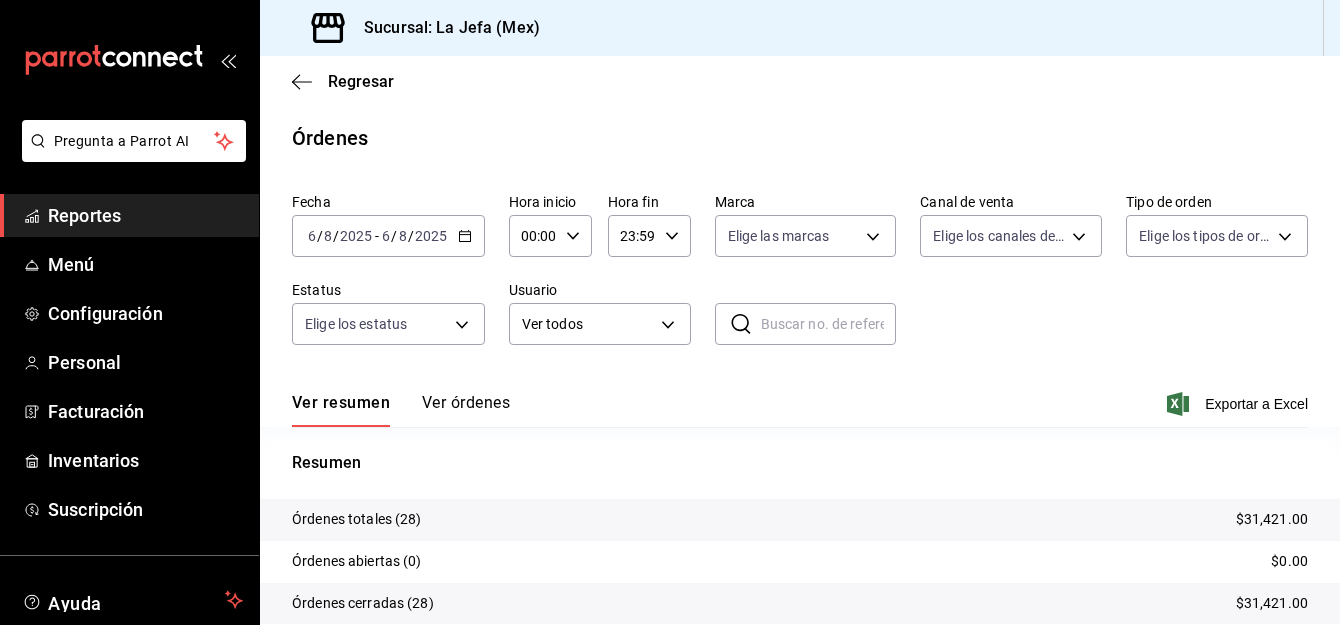 click on "Reportes" at bounding box center (145, 215) 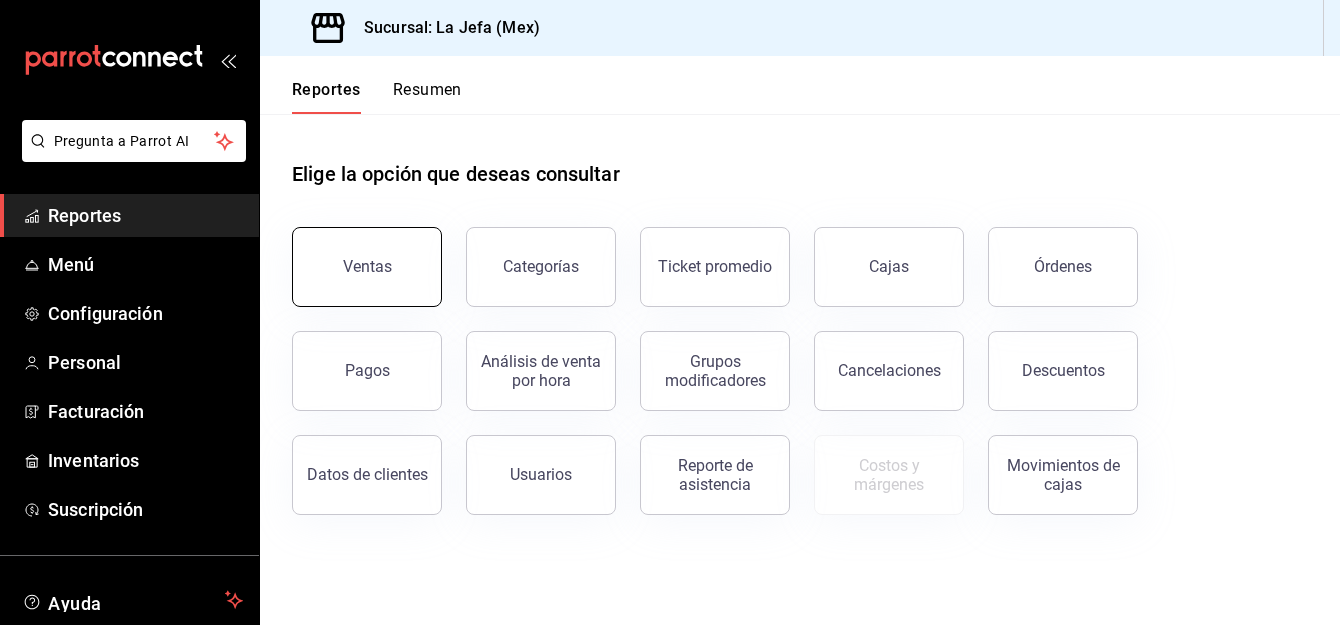 click on "Ventas" at bounding box center [367, 266] 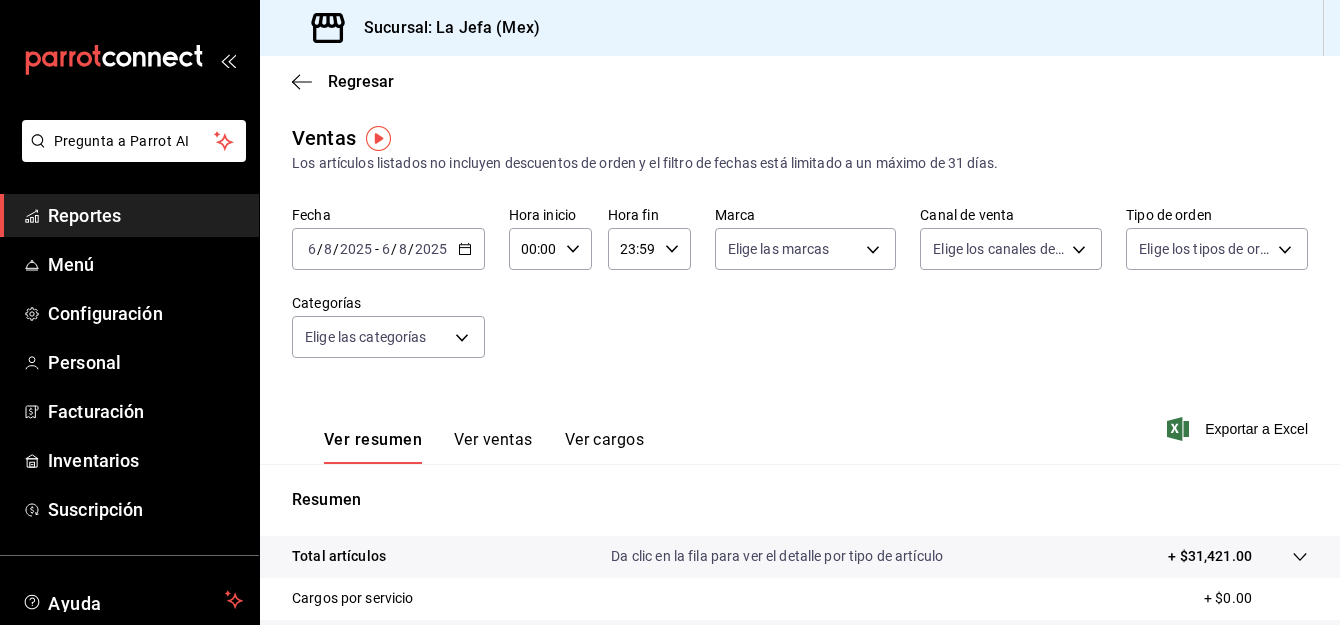 click on "Ver ventas" at bounding box center [493, 447] 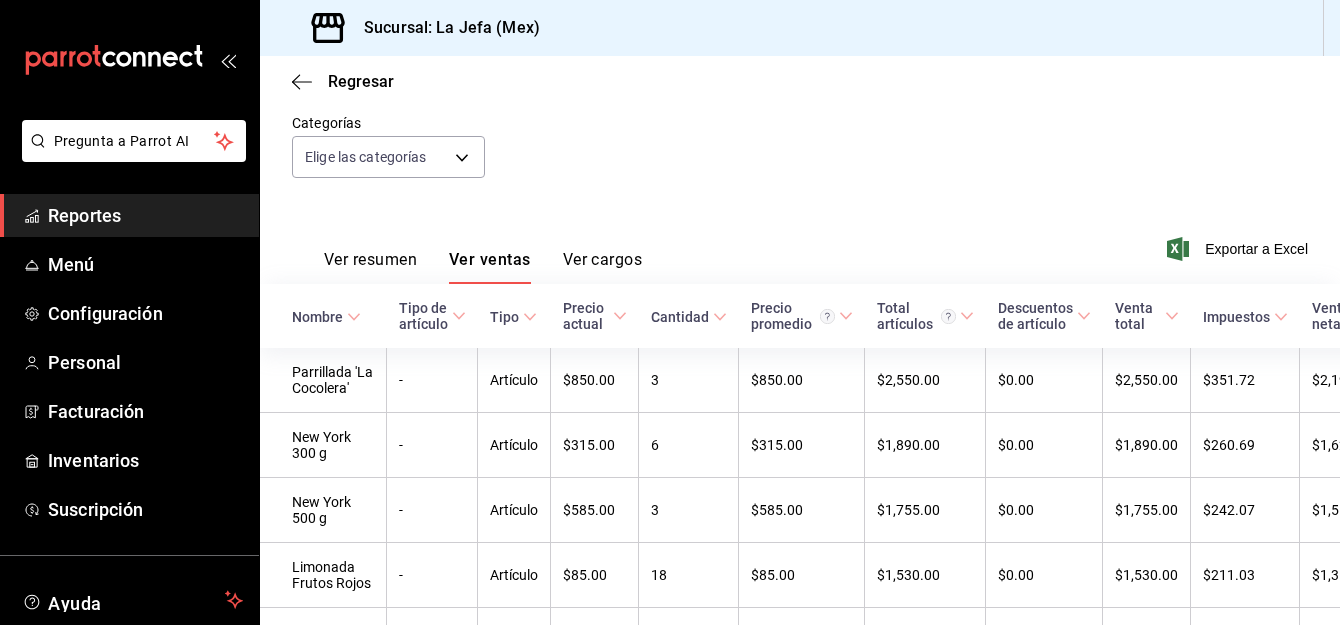 scroll, scrollTop: 216, scrollLeft: 0, axis: vertical 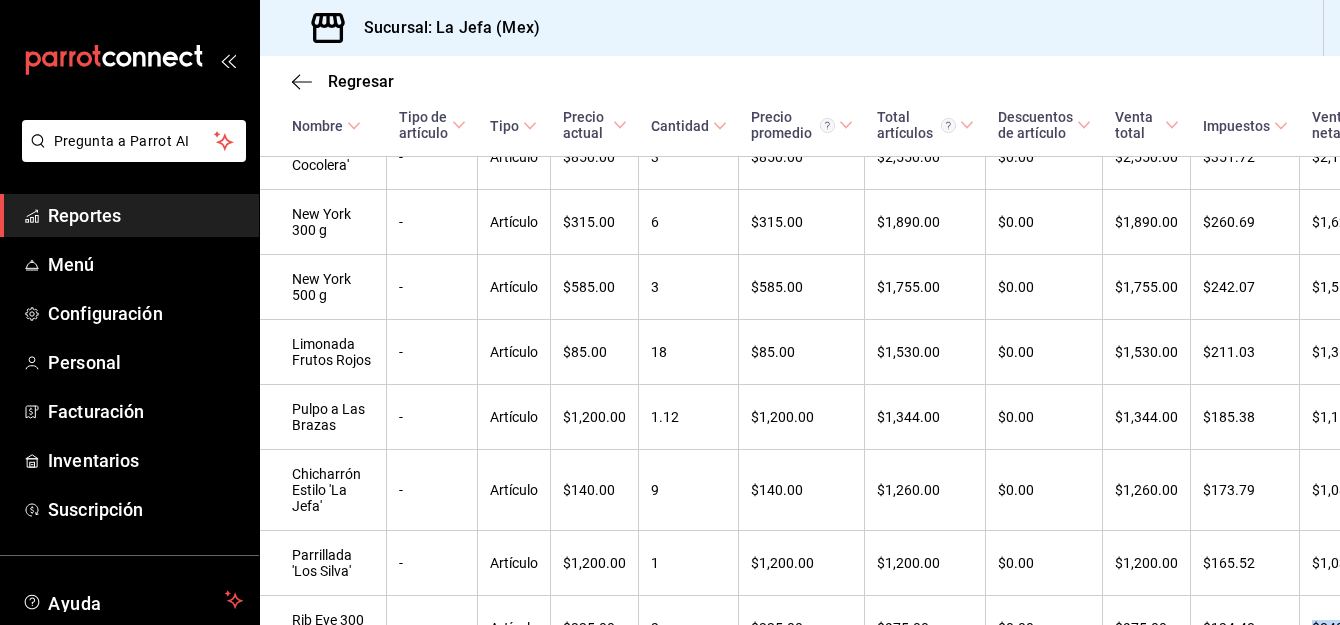 click on "Pulpo a Las Brazas - Artículo $[PRICE] [QUANTITY] $[PRICE] $[TOTAL] $[PRICE] $[TOTAL]" at bounding box center (800, 340) 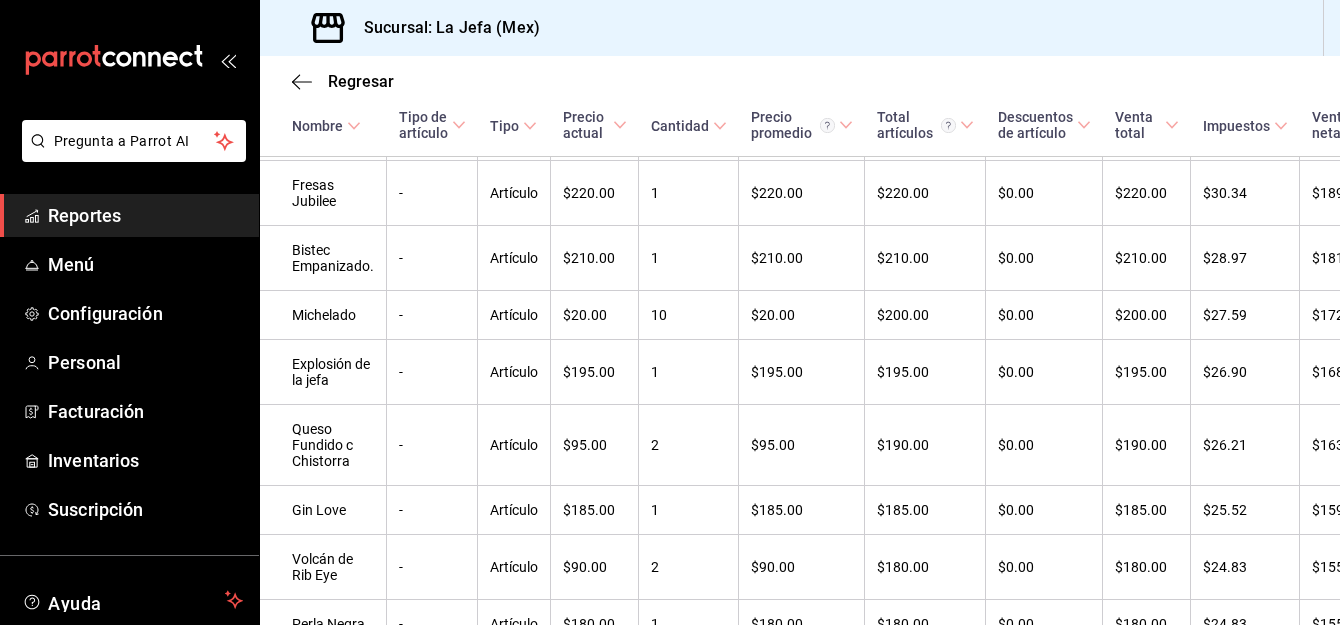 scroll, scrollTop: 3160, scrollLeft: 0, axis: vertical 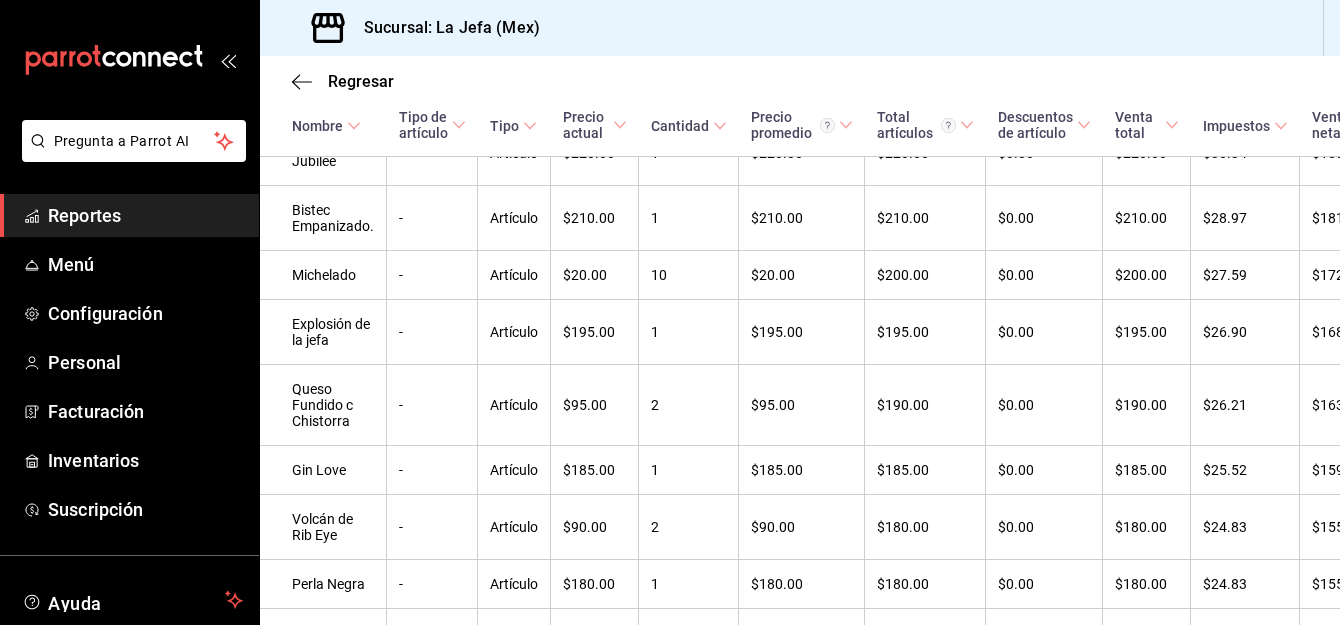click on "Pregunta a Parrot AI" at bounding box center (129, 157) 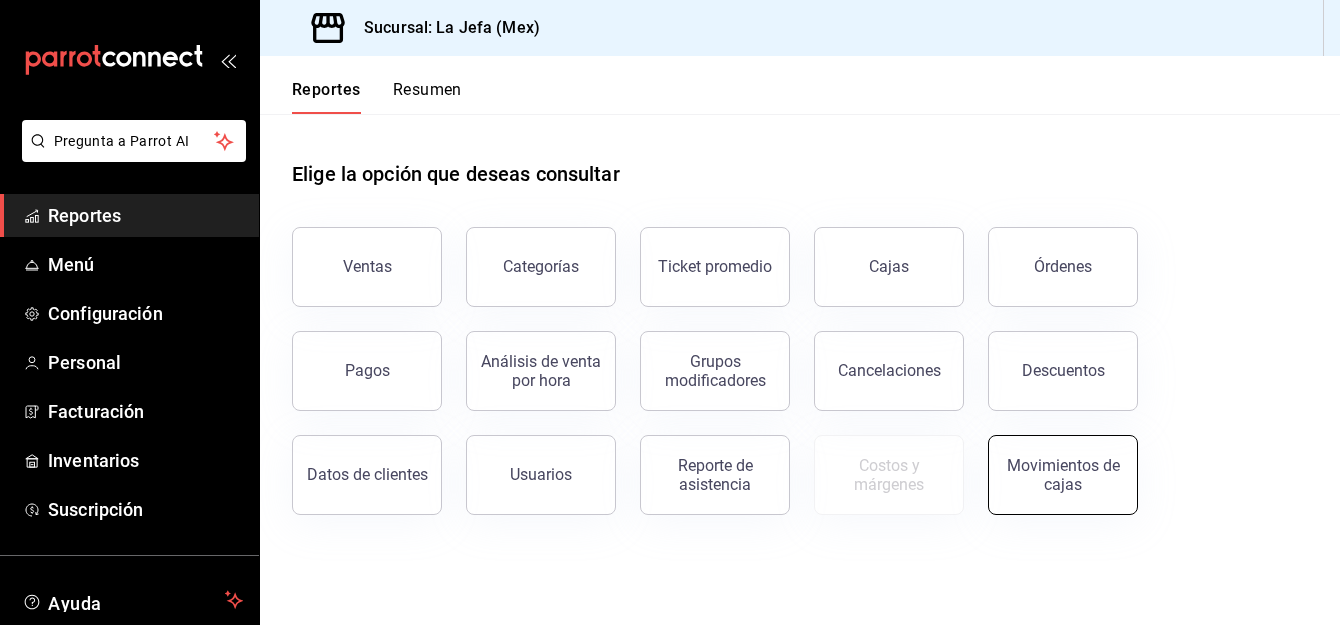 click on "Movimientos de cajas" at bounding box center (1063, 475) 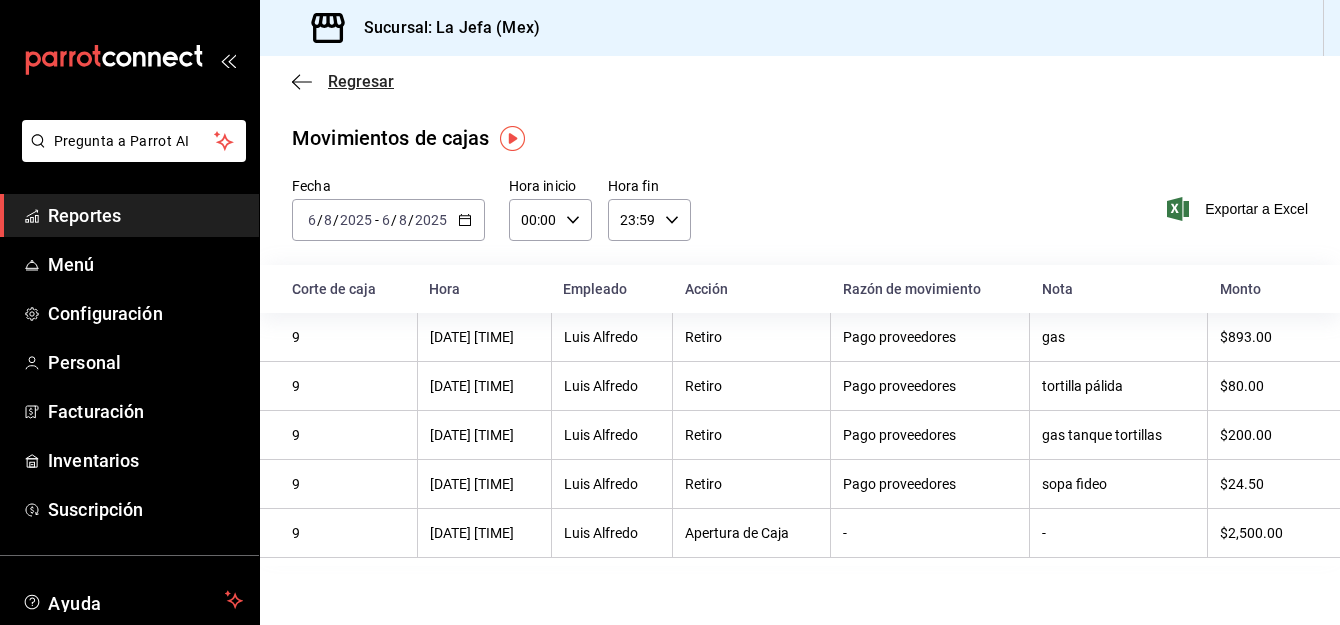 click 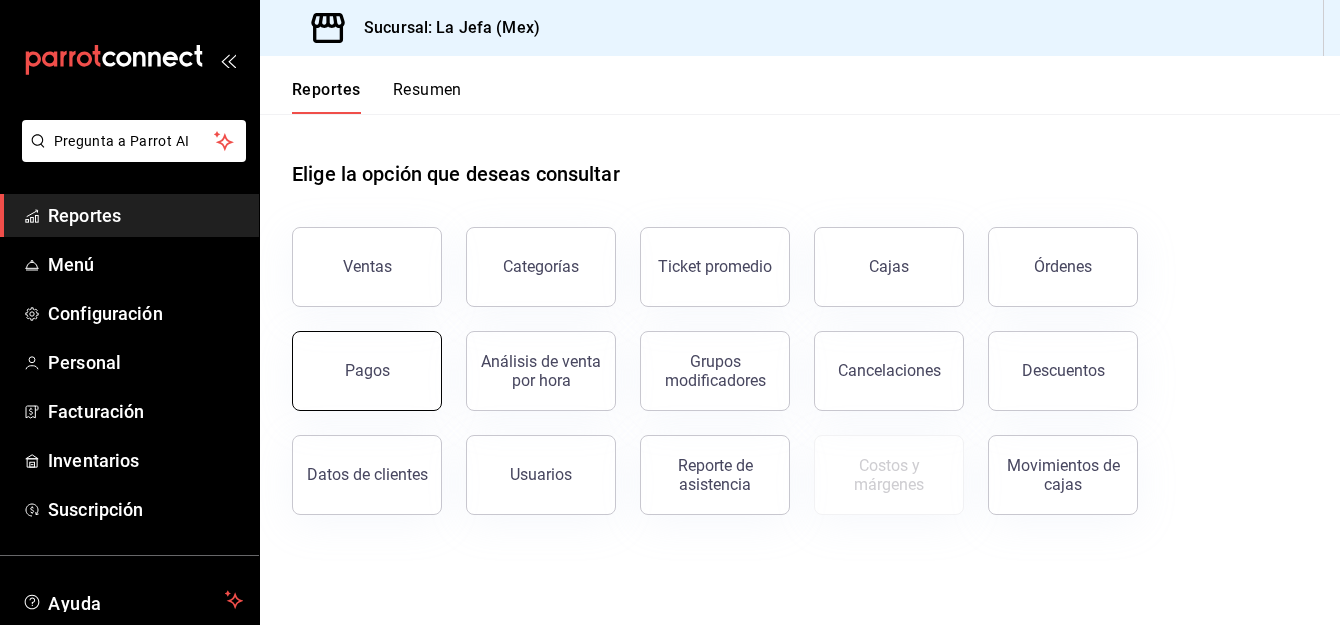 click on "Pagos" at bounding box center (367, 371) 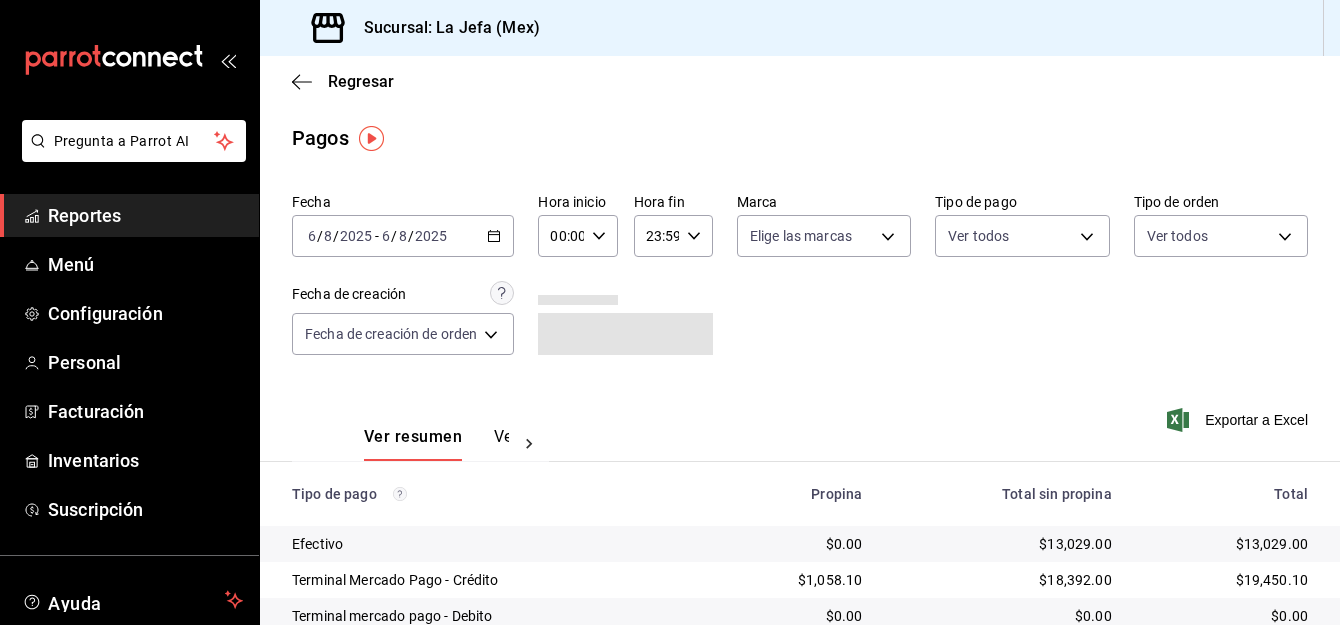 scroll, scrollTop: 77, scrollLeft: 0, axis: vertical 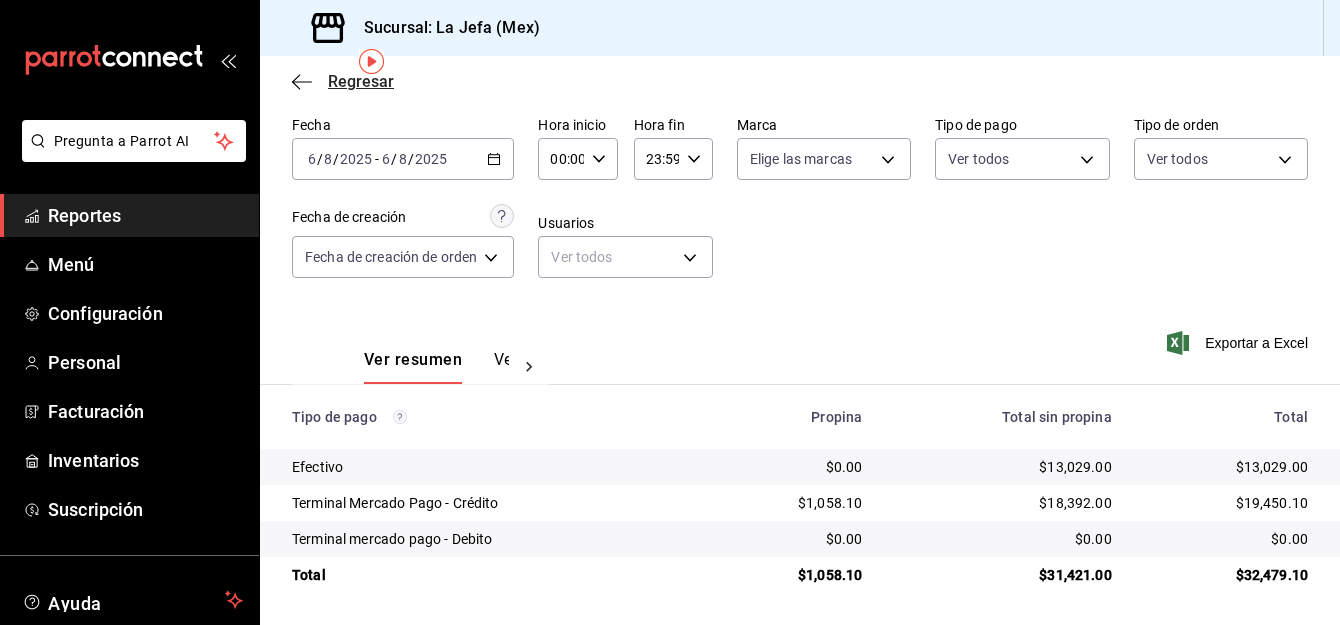 click 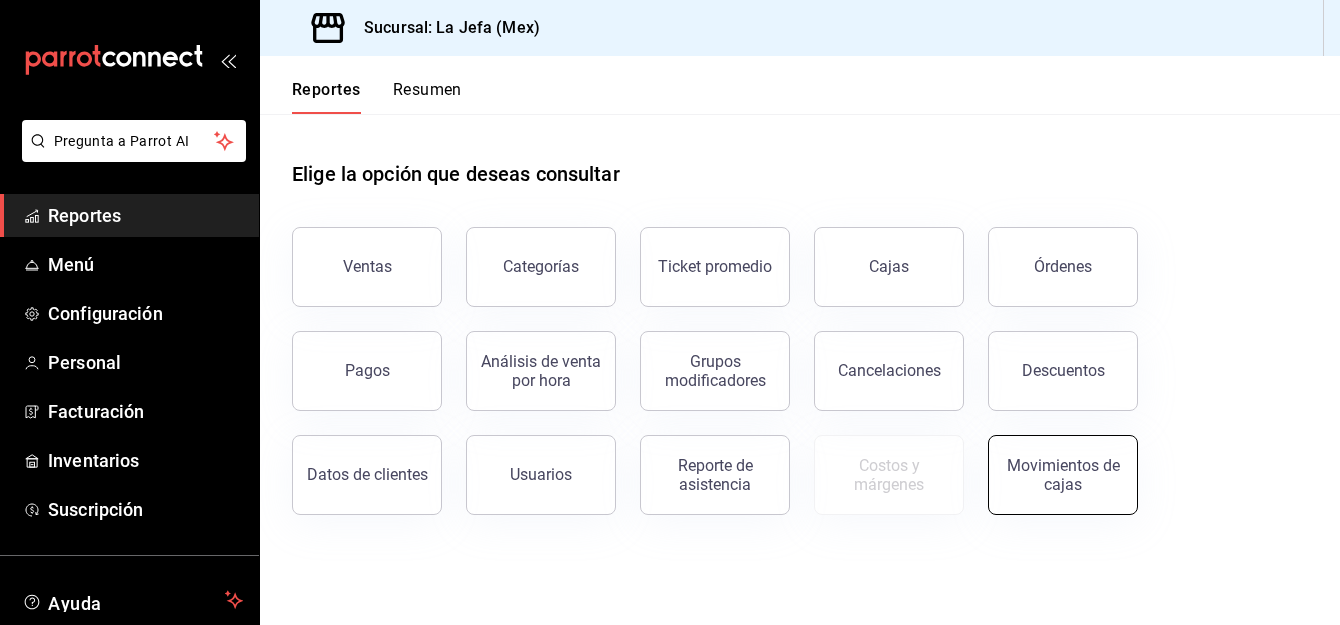 click on "Movimientos de cajas" at bounding box center (1063, 475) 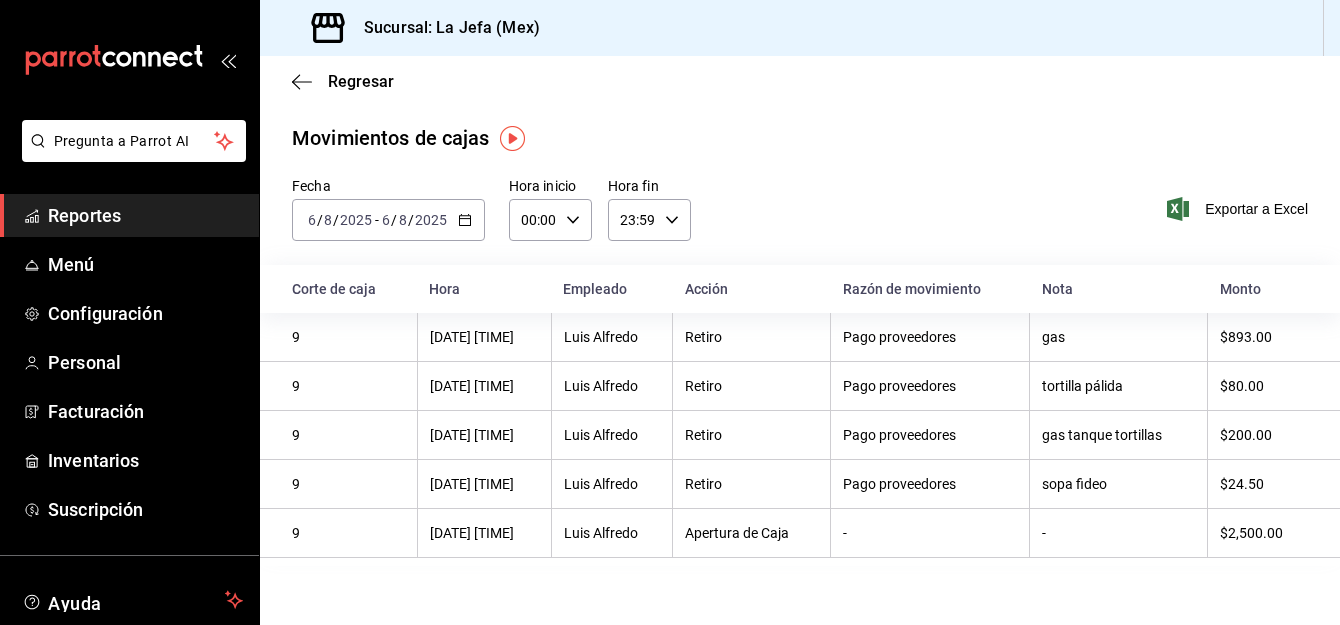click on "Reportes" at bounding box center (145, 215) 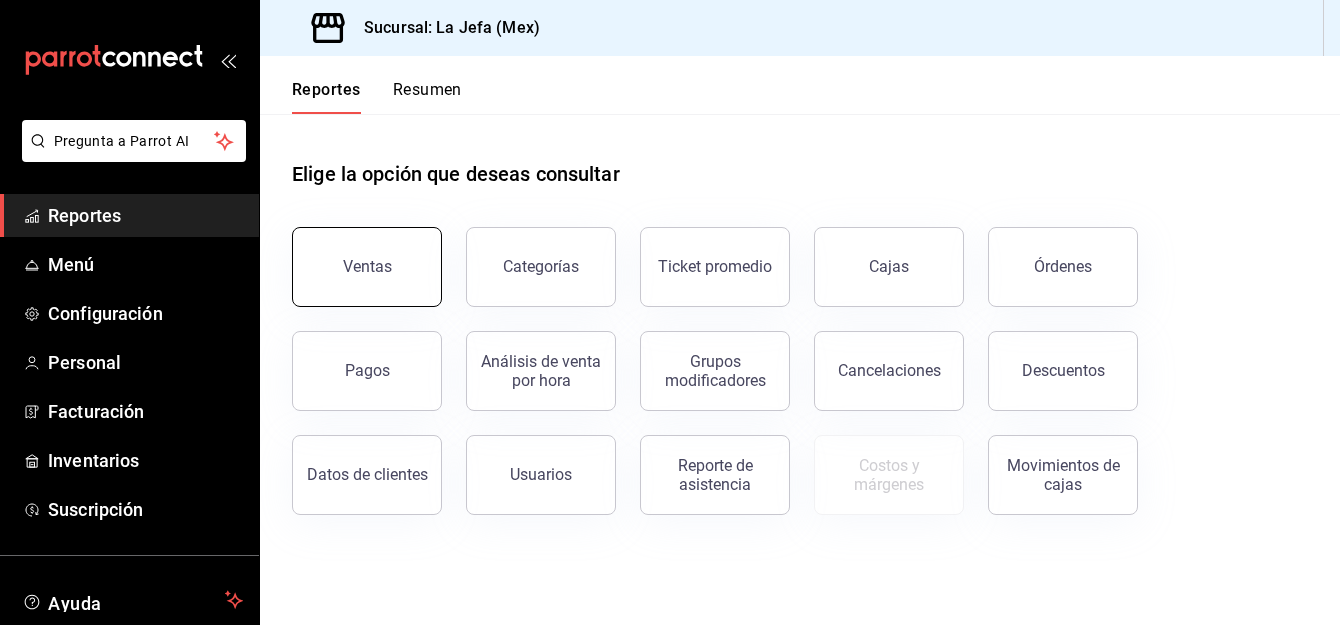 click on "Ventas" at bounding box center [367, 267] 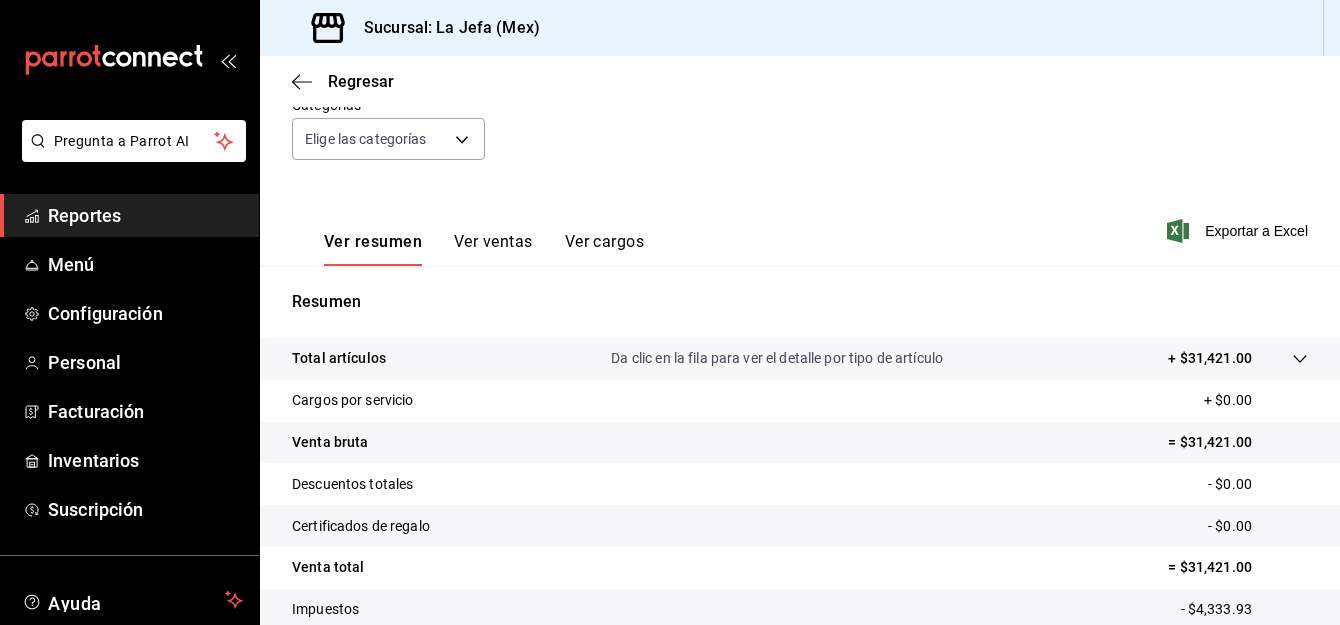 scroll, scrollTop: 322, scrollLeft: 0, axis: vertical 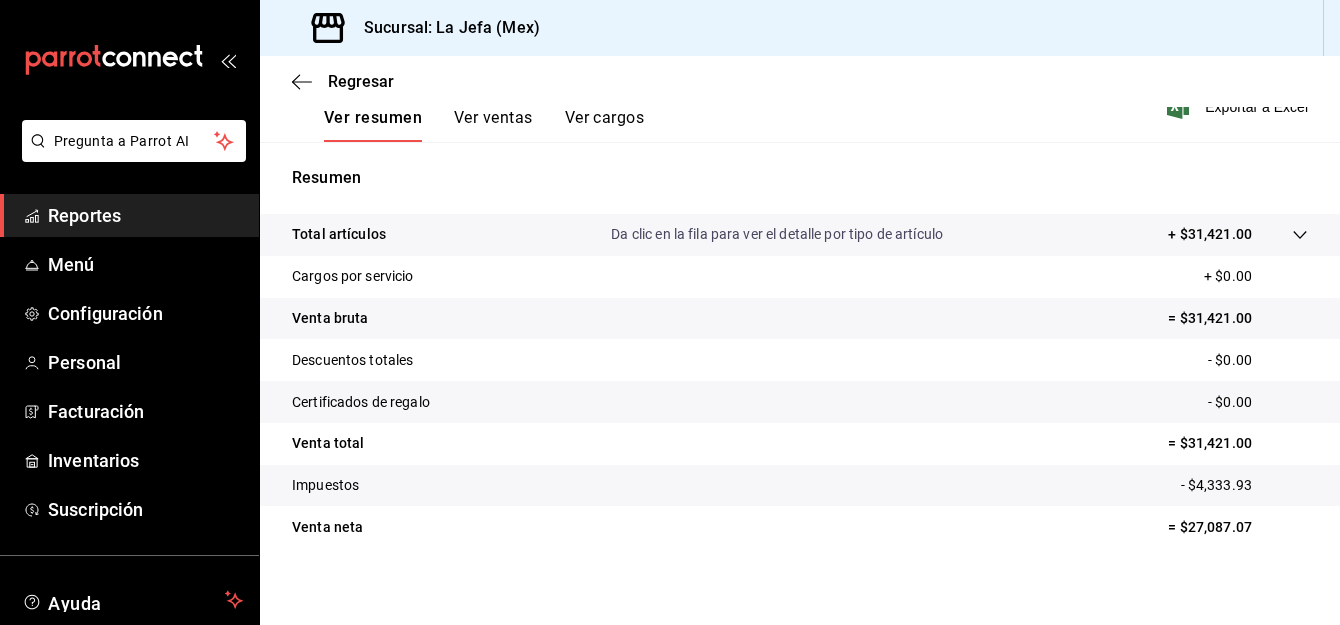 click on "Ver ventas" at bounding box center (493, 125) 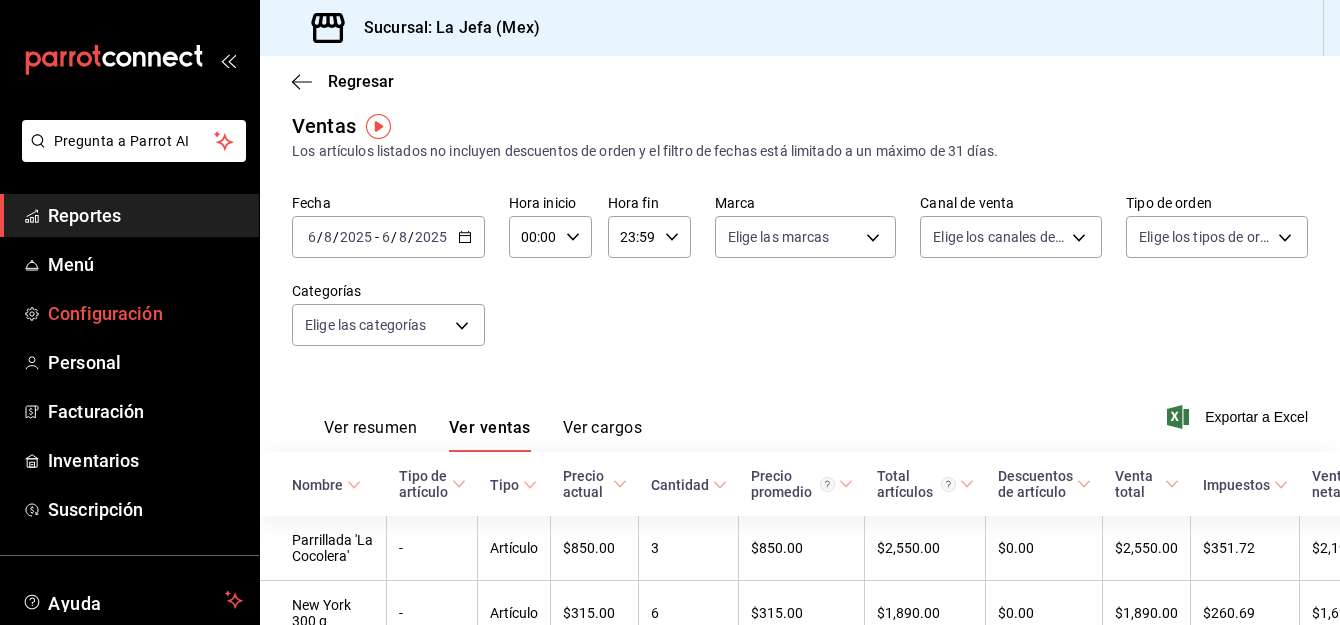scroll, scrollTop: 11, scrollLeft: 0, axis: vertical 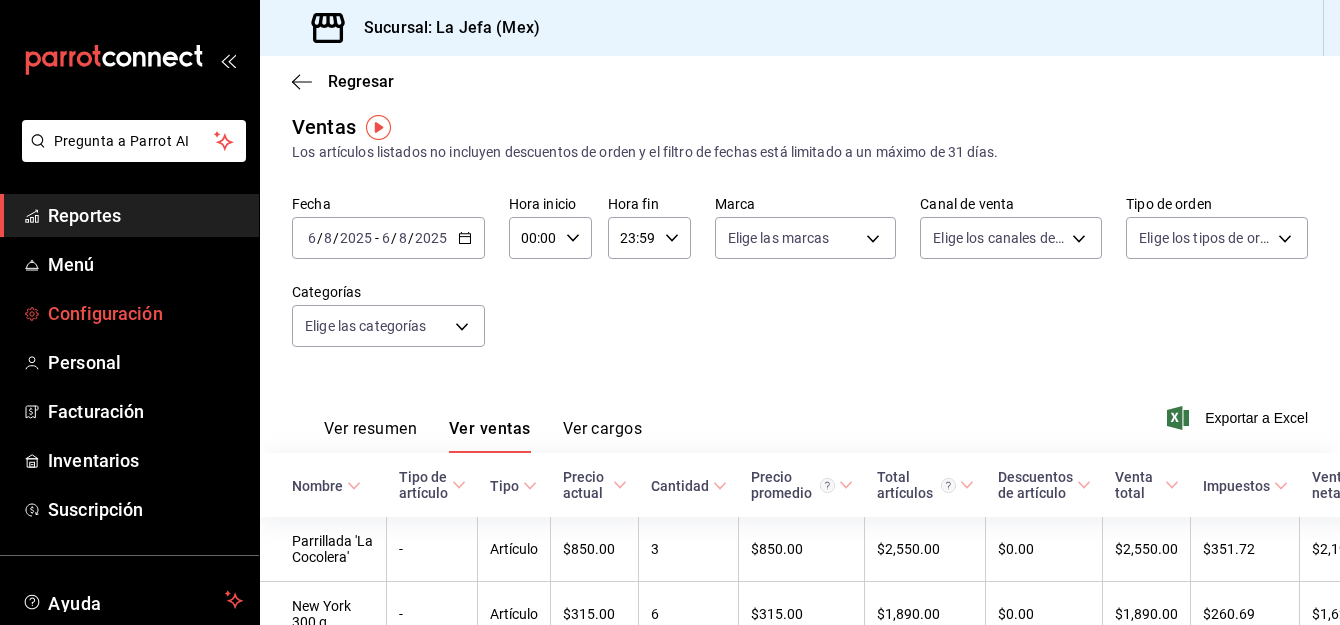 click on "Configuración" at bounding box center [145, 313] 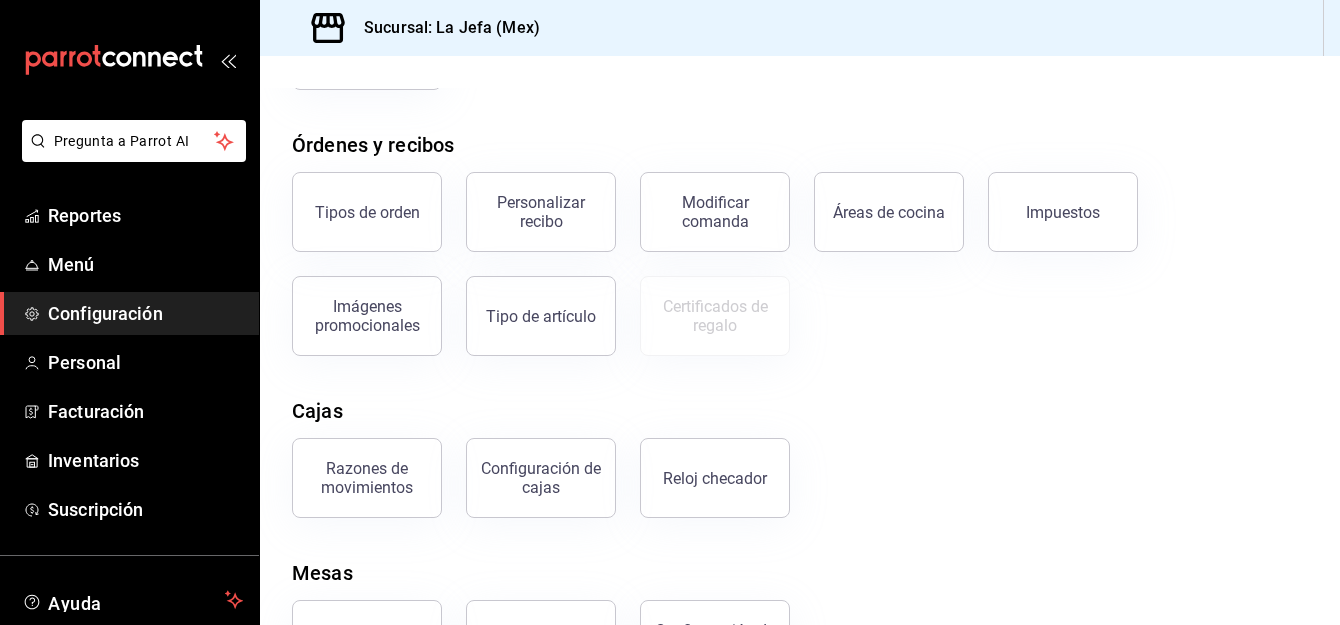 scroll, scrollTop: 0, scrollLeft: 0, axis: both 